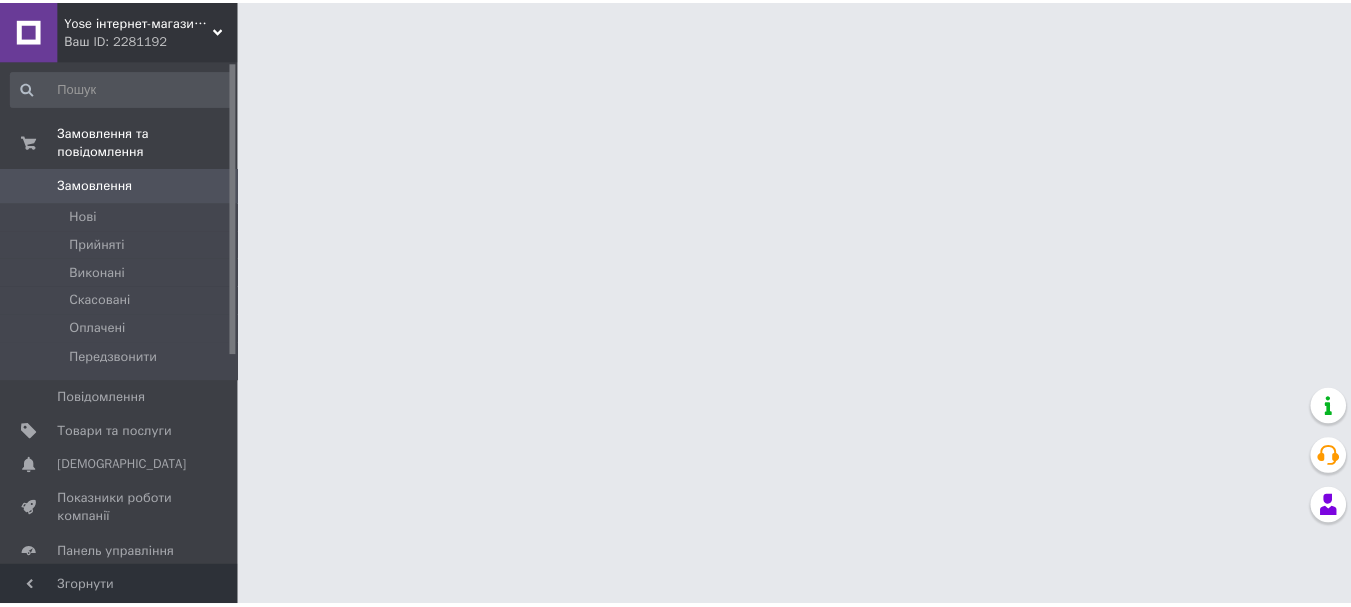 scroll, scrollTop: 0, scrollLeft: 0, axis: both 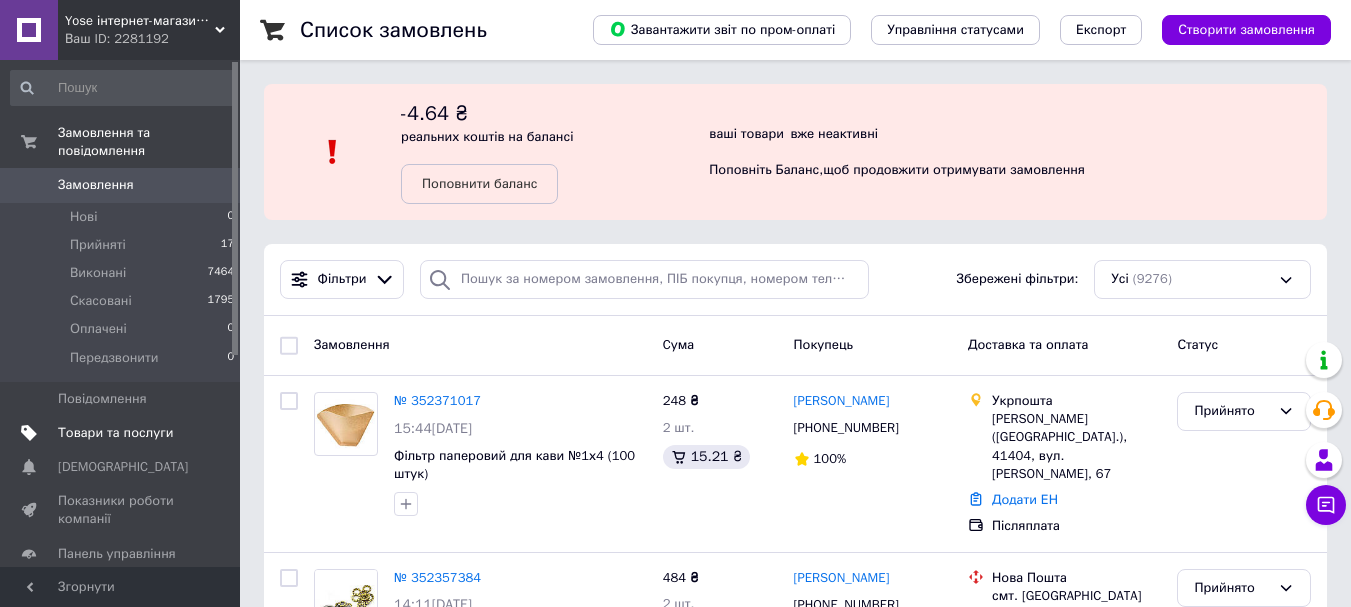 click on "Товари та послуги" at bounding box center [115, 433] 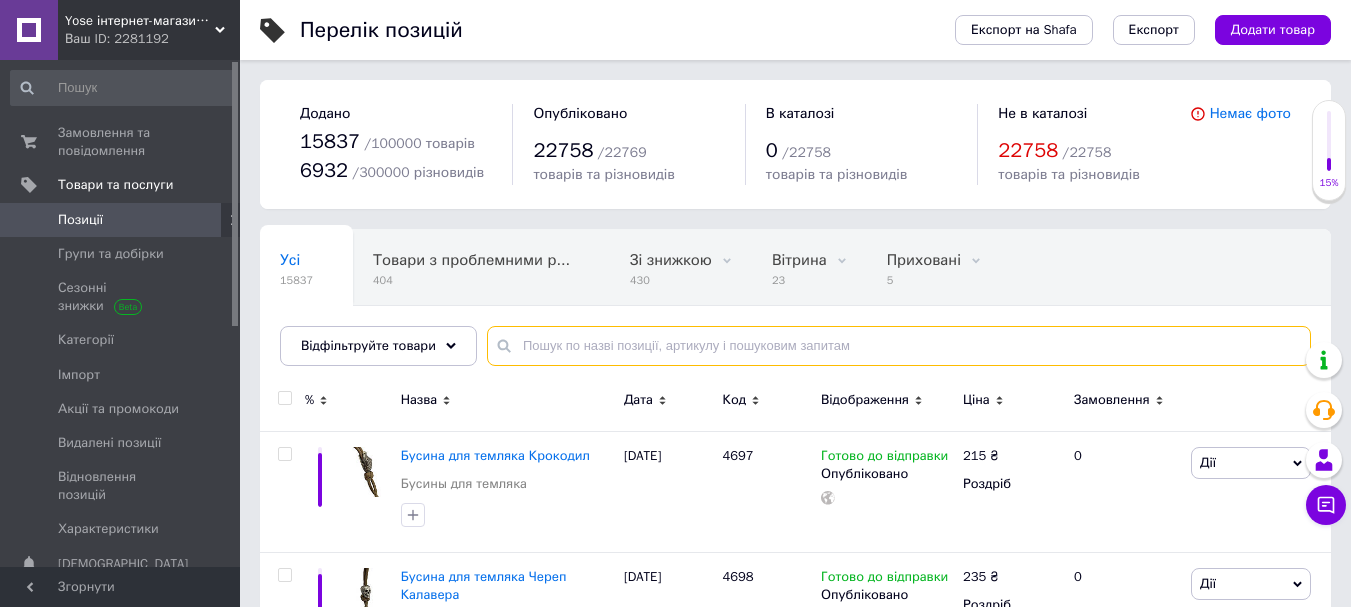 click at bounding box center (899, 346) 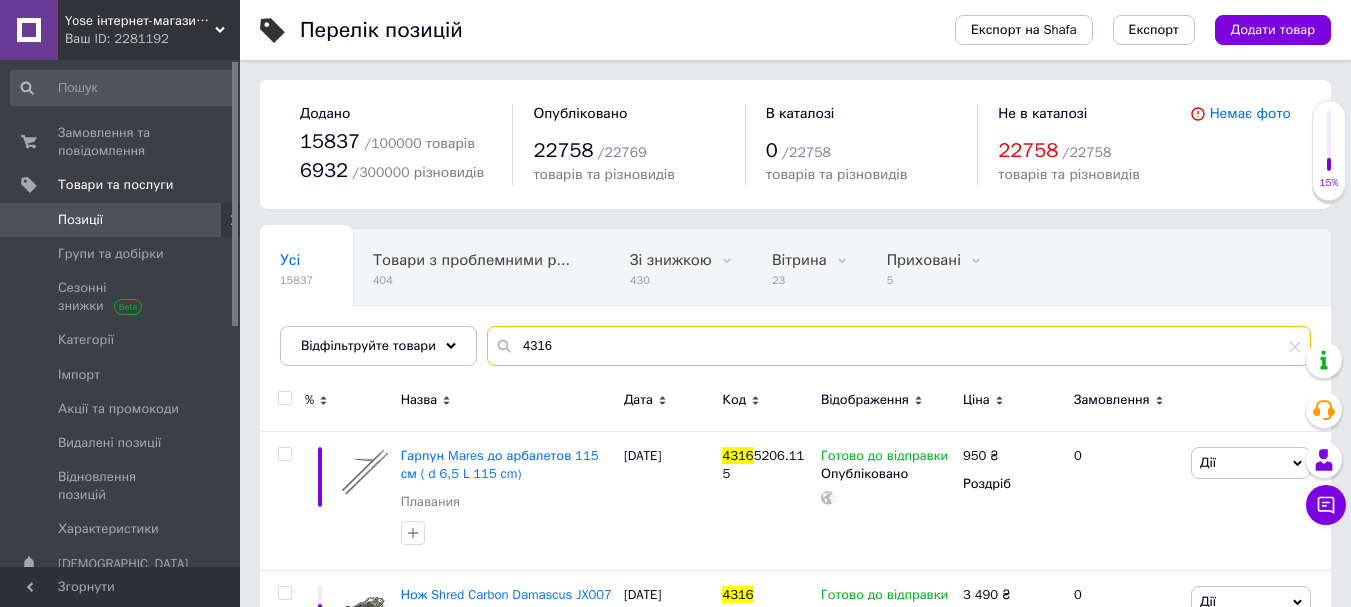 type on "4316" 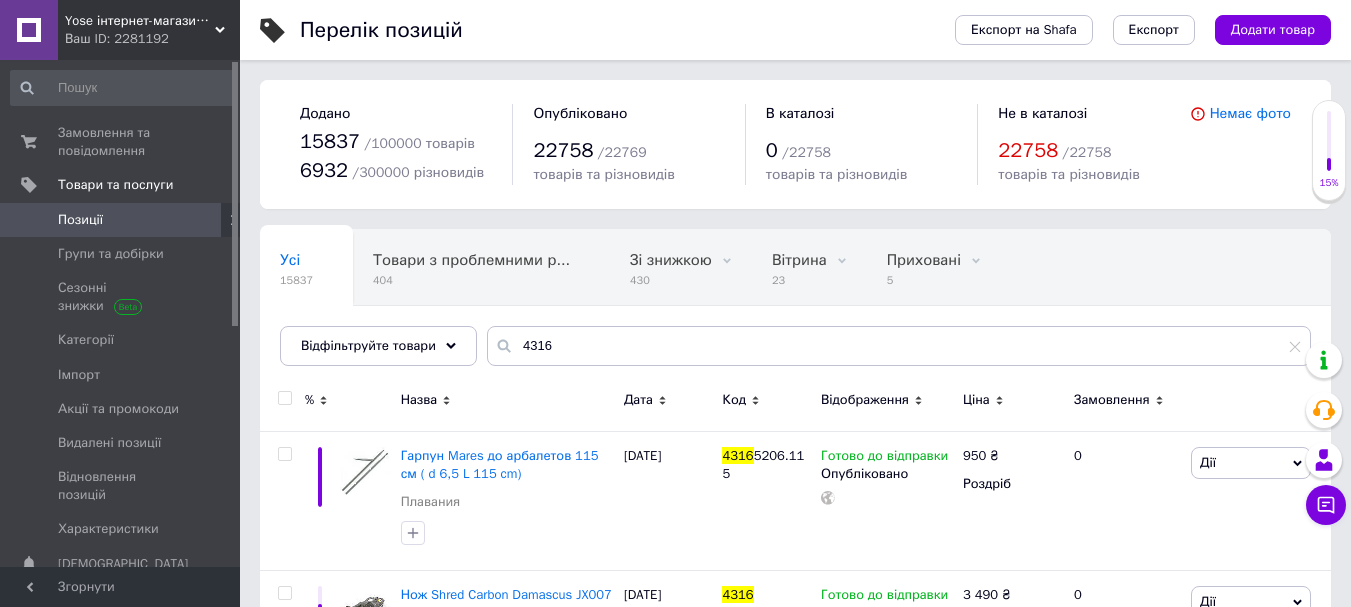 click on "Код" at bounding box center [734, 400] 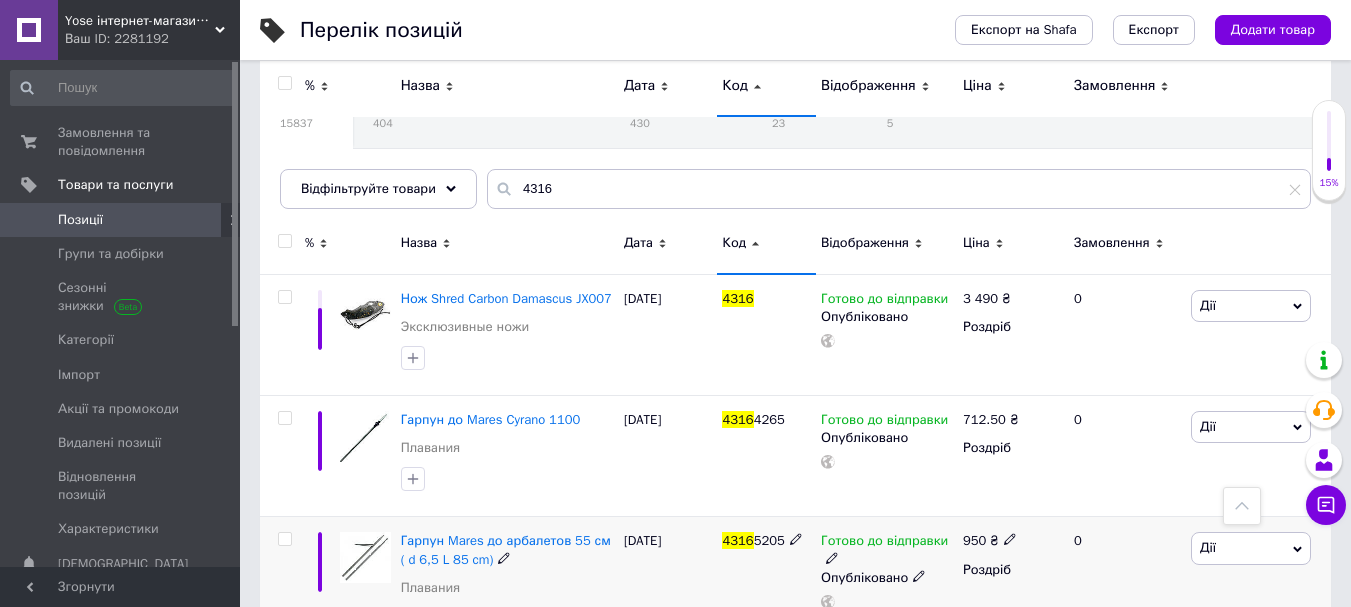 scroll, scrollTop: 0, scrollLeft: 0, axis: both 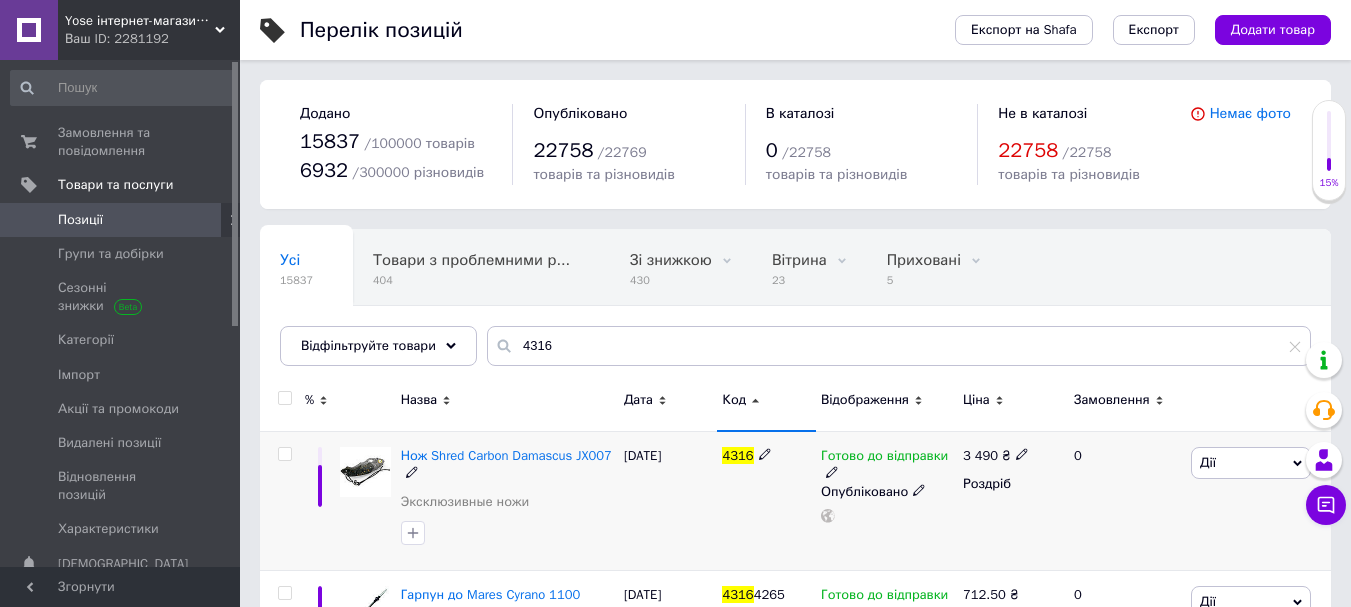 click 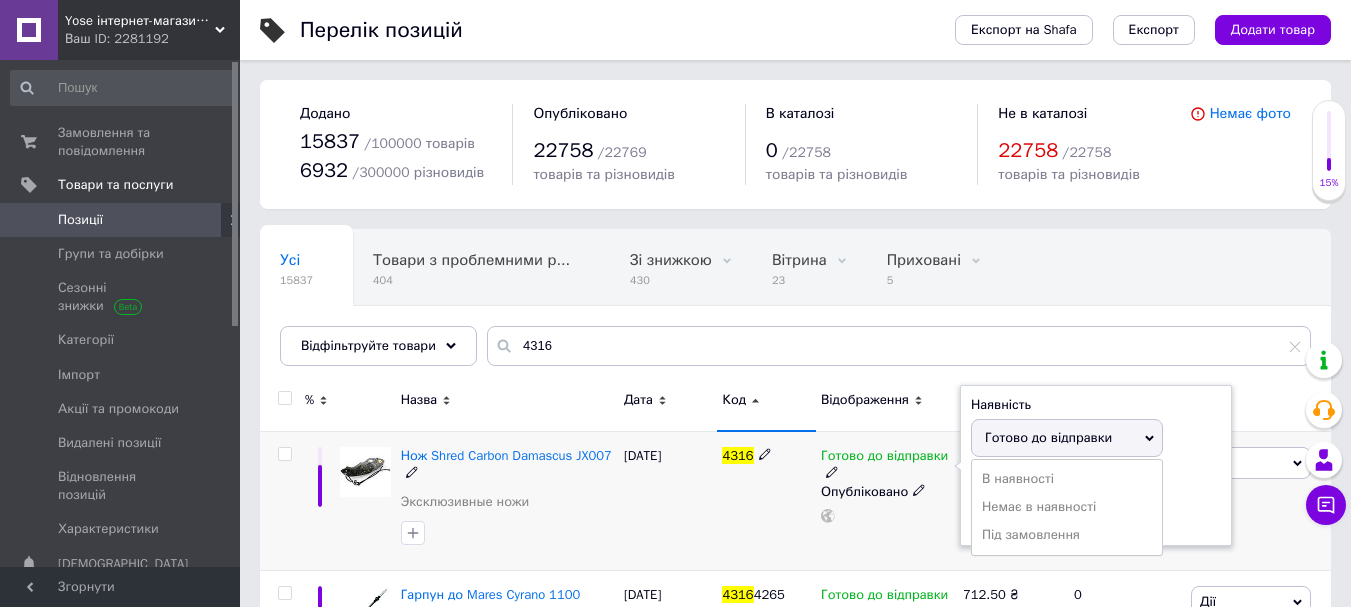 click on "Немає в наявності" at bounding box center (1067, 507) 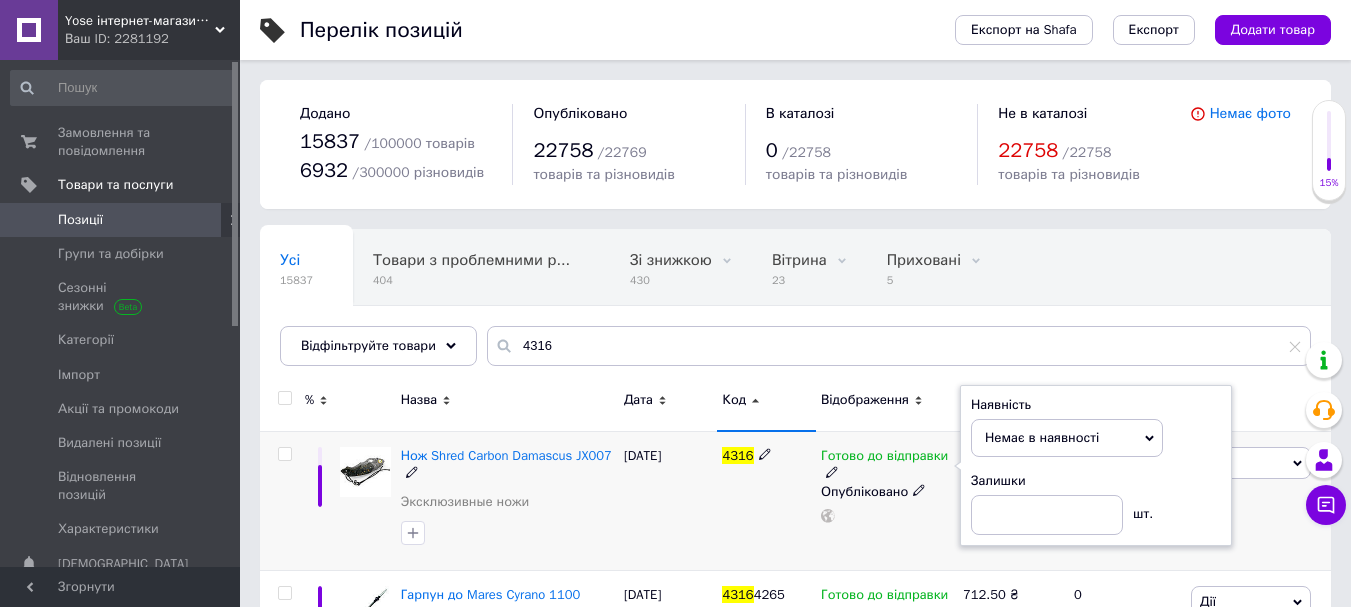 click on "4316" at bounding box center [766, 501] 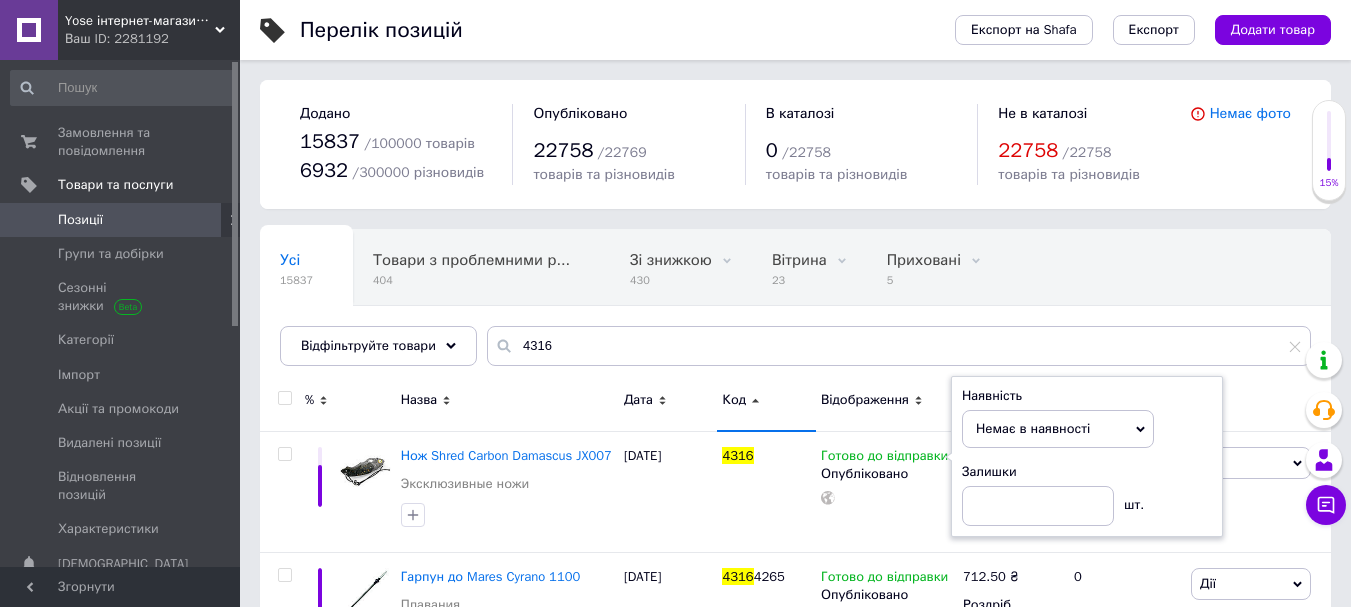 click on "Ваш ID: 2281192" at bounding box center [152, 39] 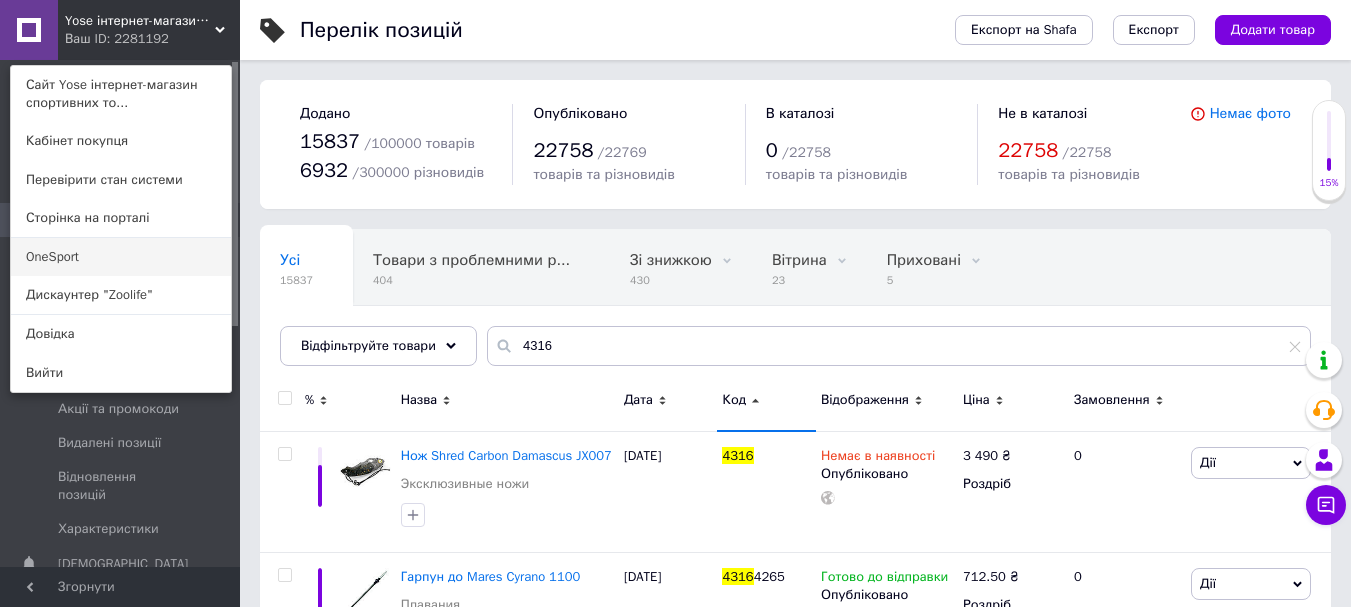 click on "OneSport" at bounding box center (121, 257) 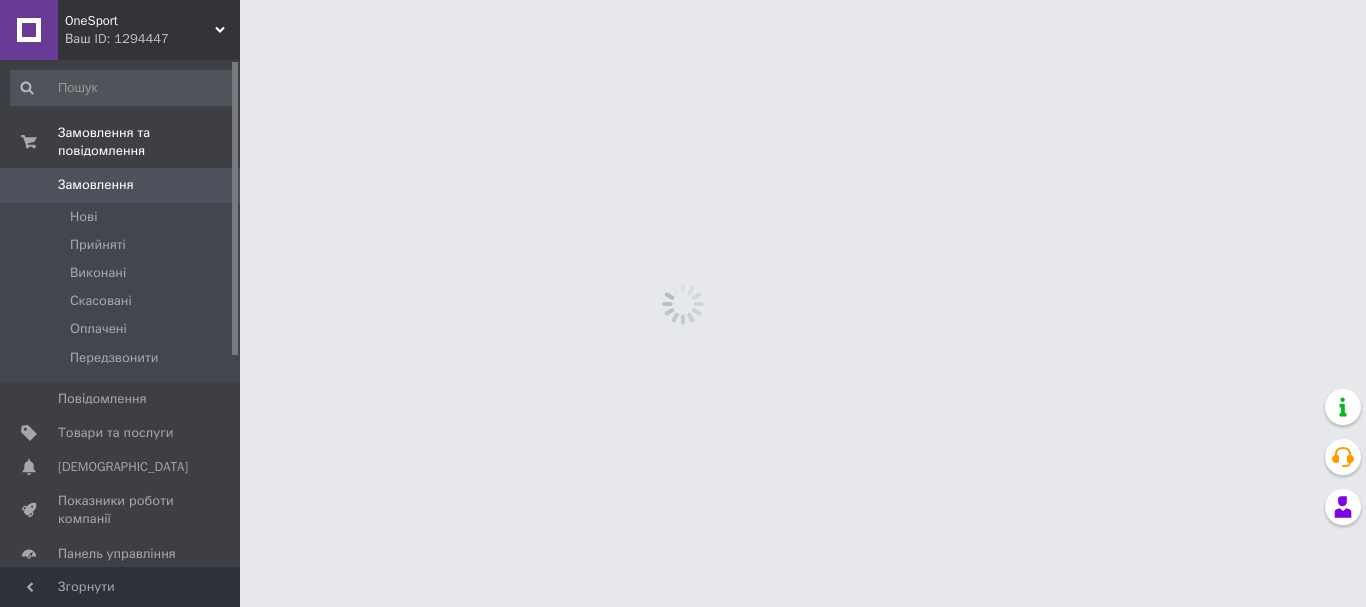 scroll, scrollTop: 0, scrollLeft: 0, axis: both 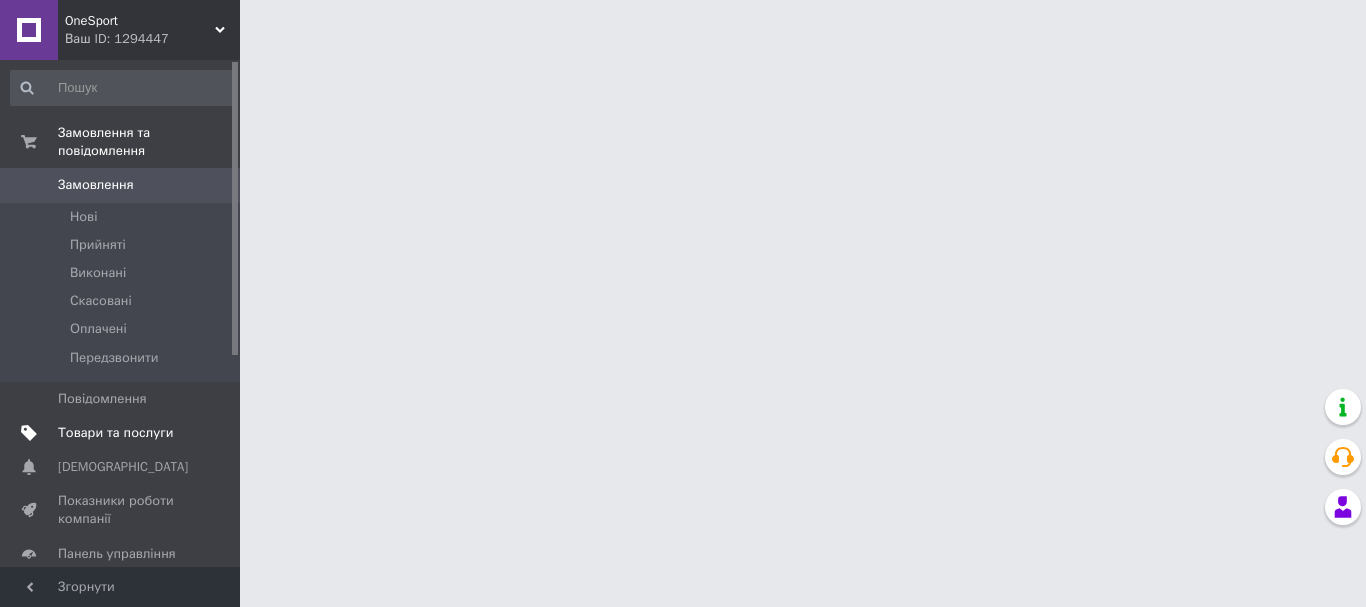 click on "Товари та послуги" at bounding box center [115, 433] 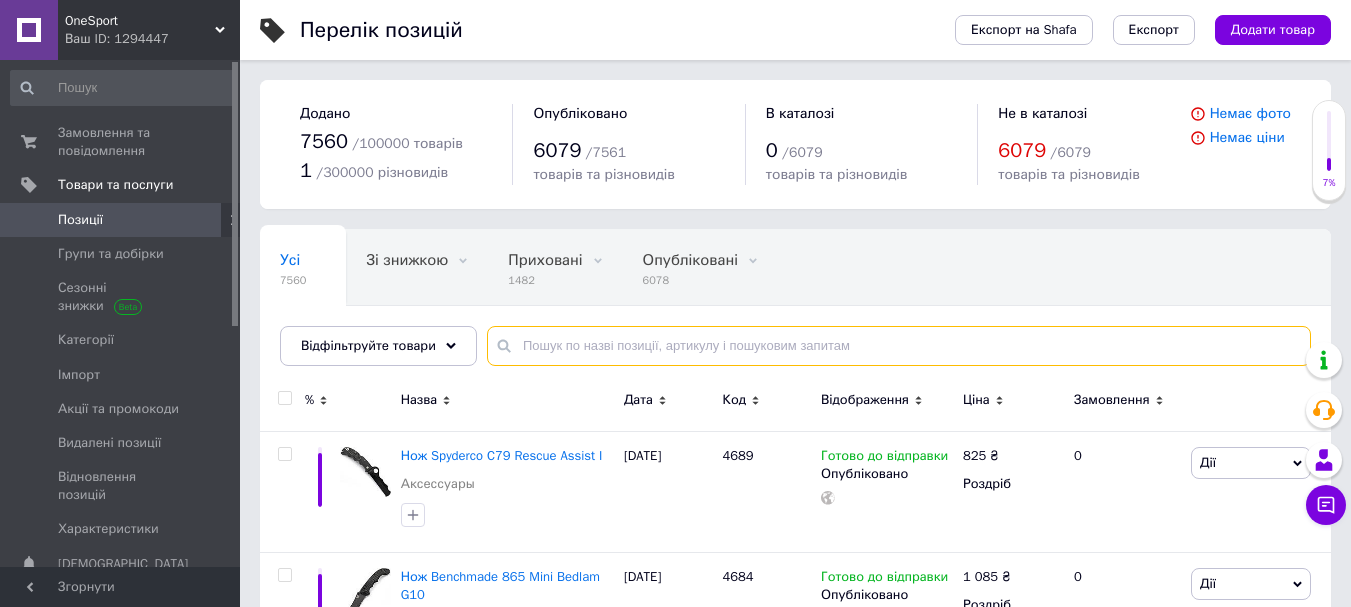 click at bounding box center [899, 346] 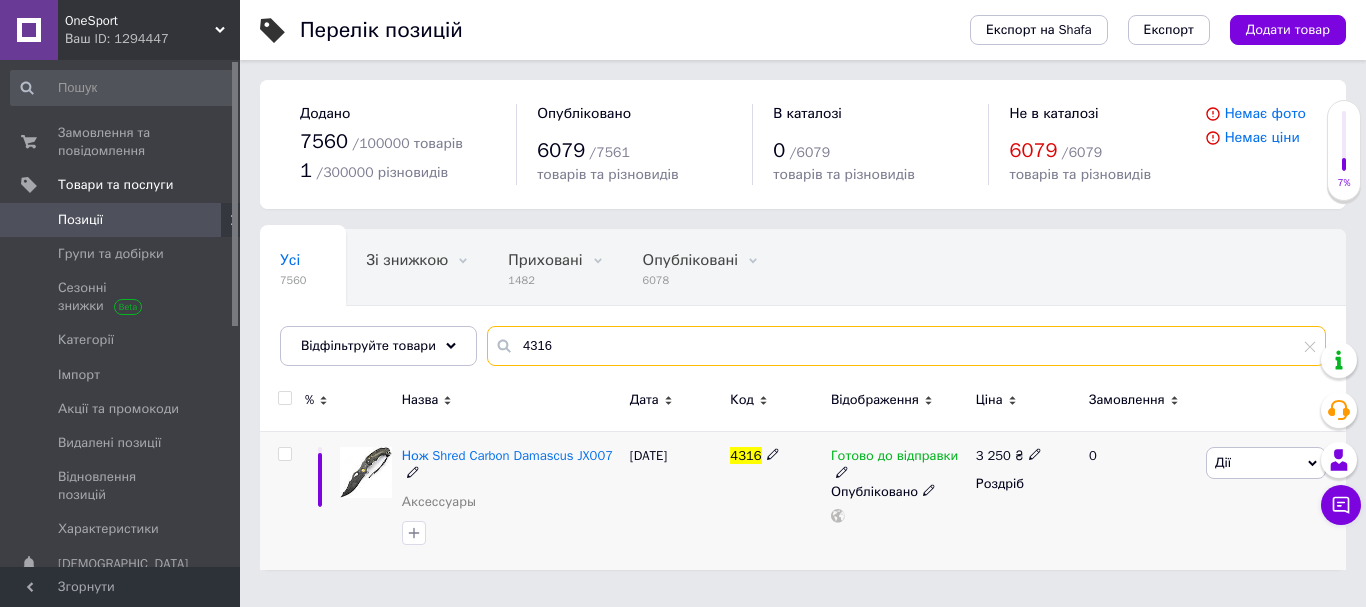 type on "4316" 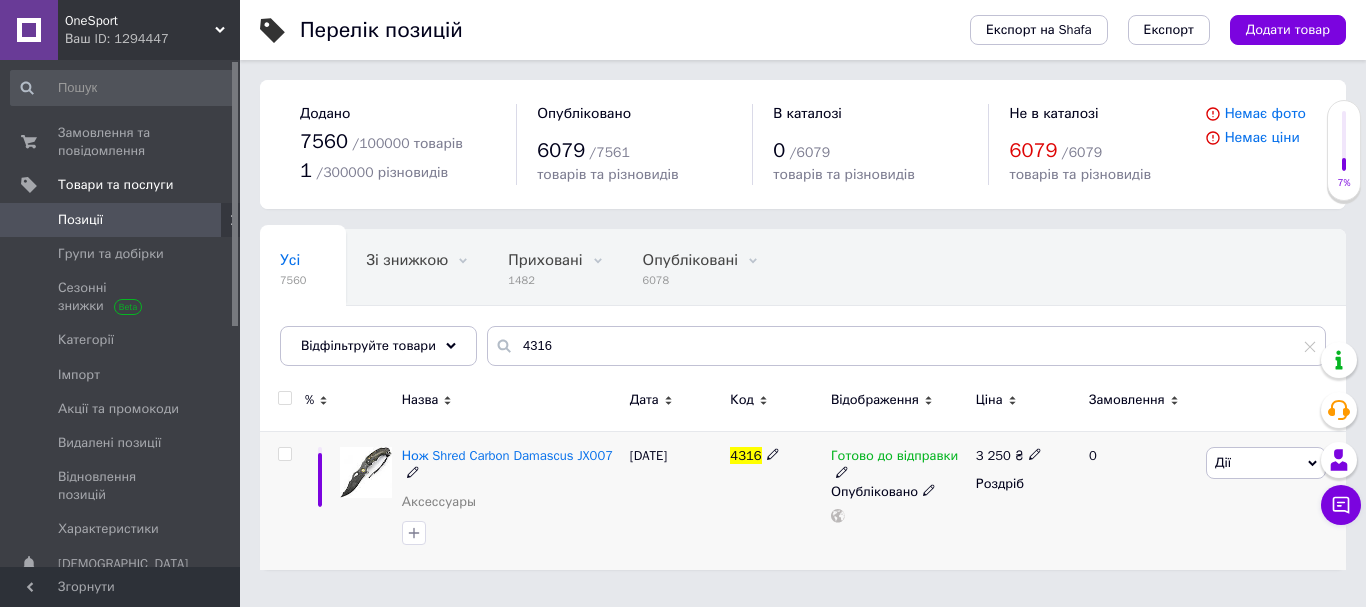 click 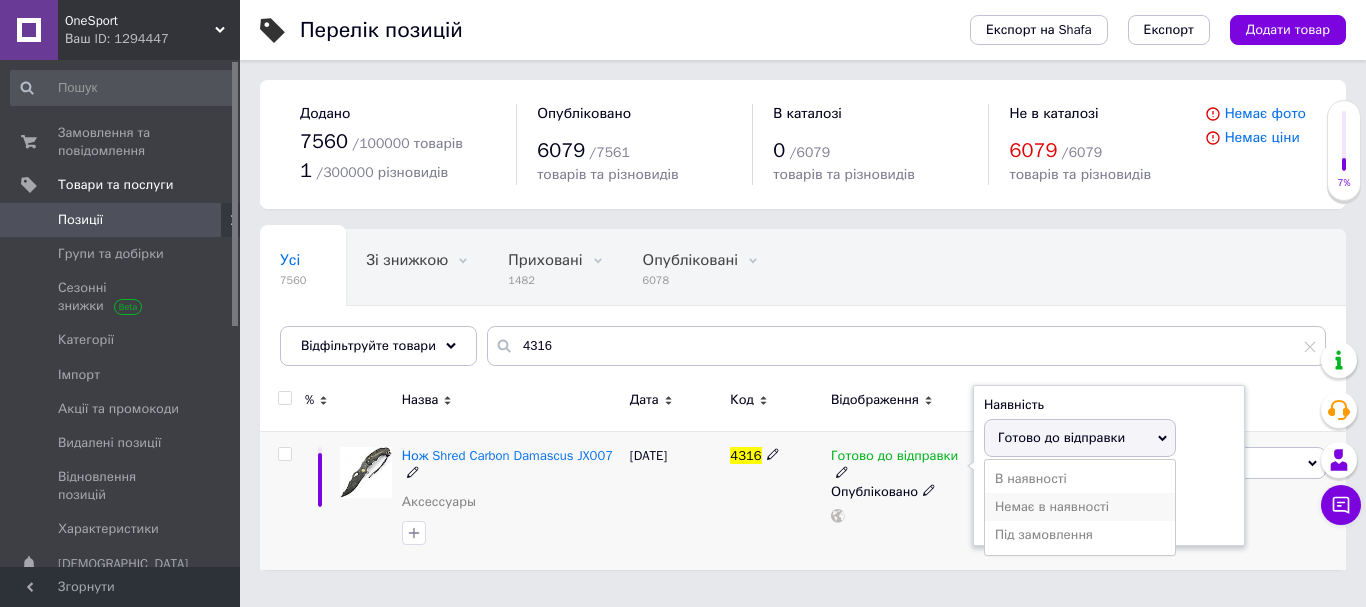 click on "Немає в наявності" at bounding box center (1080, 507) 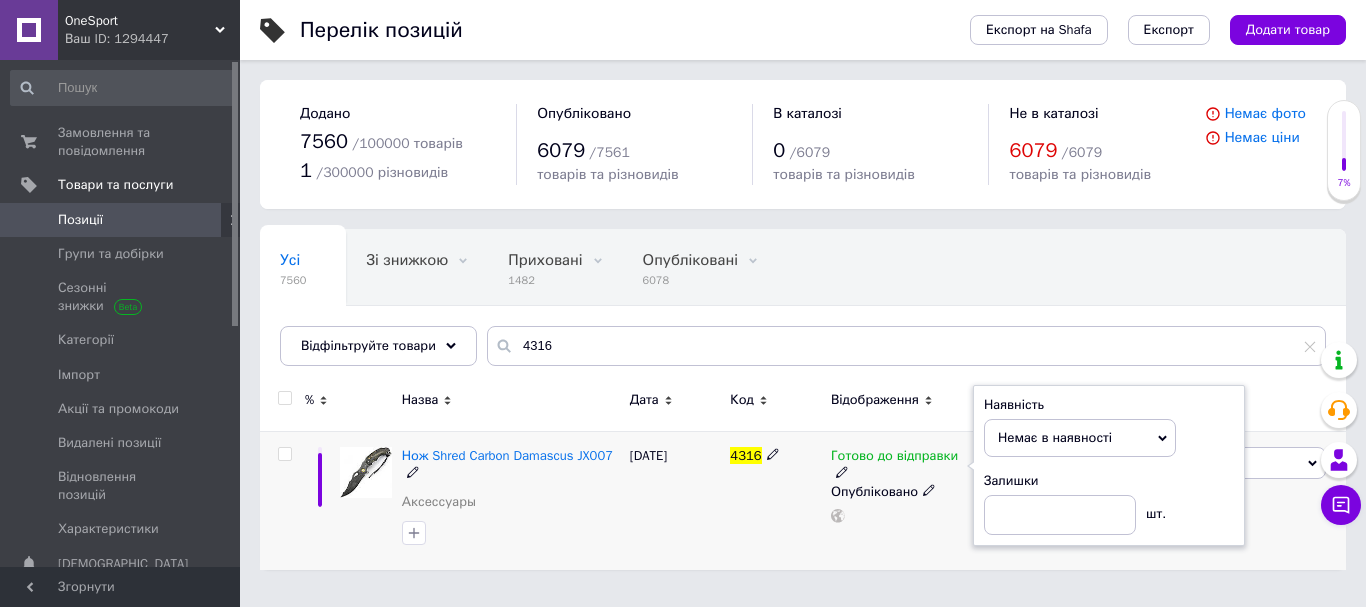 click on "4316" at bounding box center (775, 500) 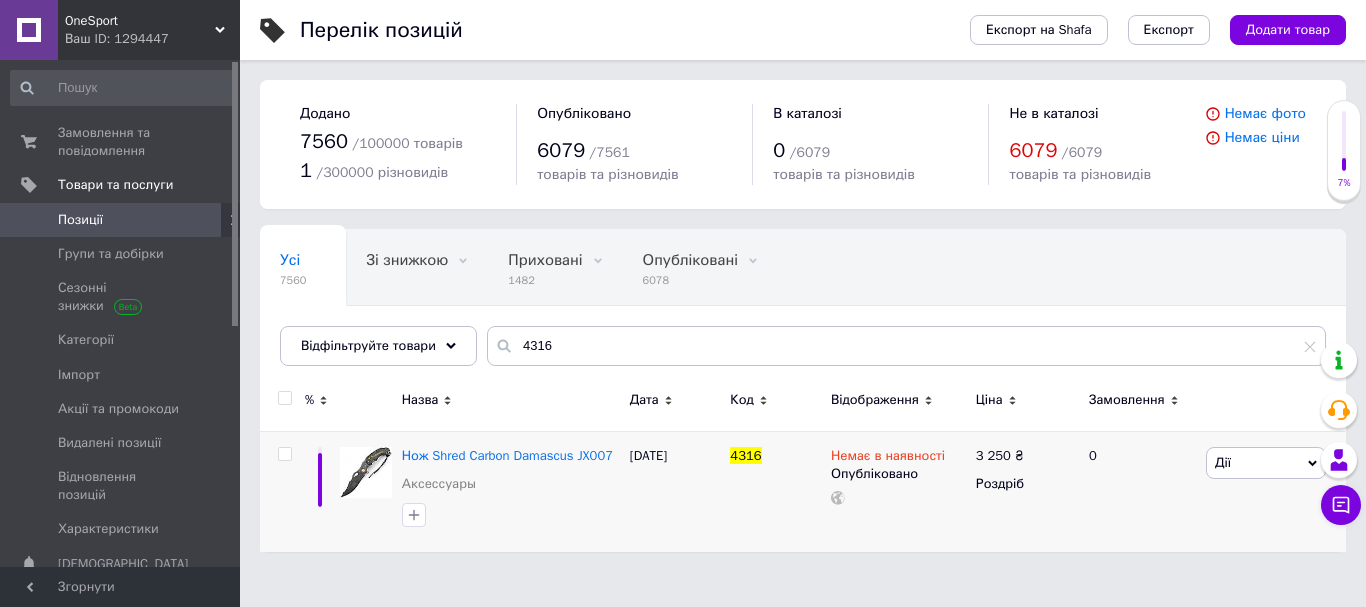 click on "Усі 7560 Зі знижкою 0 Видалити Редагувати Приховані 1482 Видалити Редагувати Опубліковані 6078 Видалити Редагувати Вітрина 19 Видалити Редагувати Ok Відфільтровано...  Зберегти" at bounding box center (803, 307) 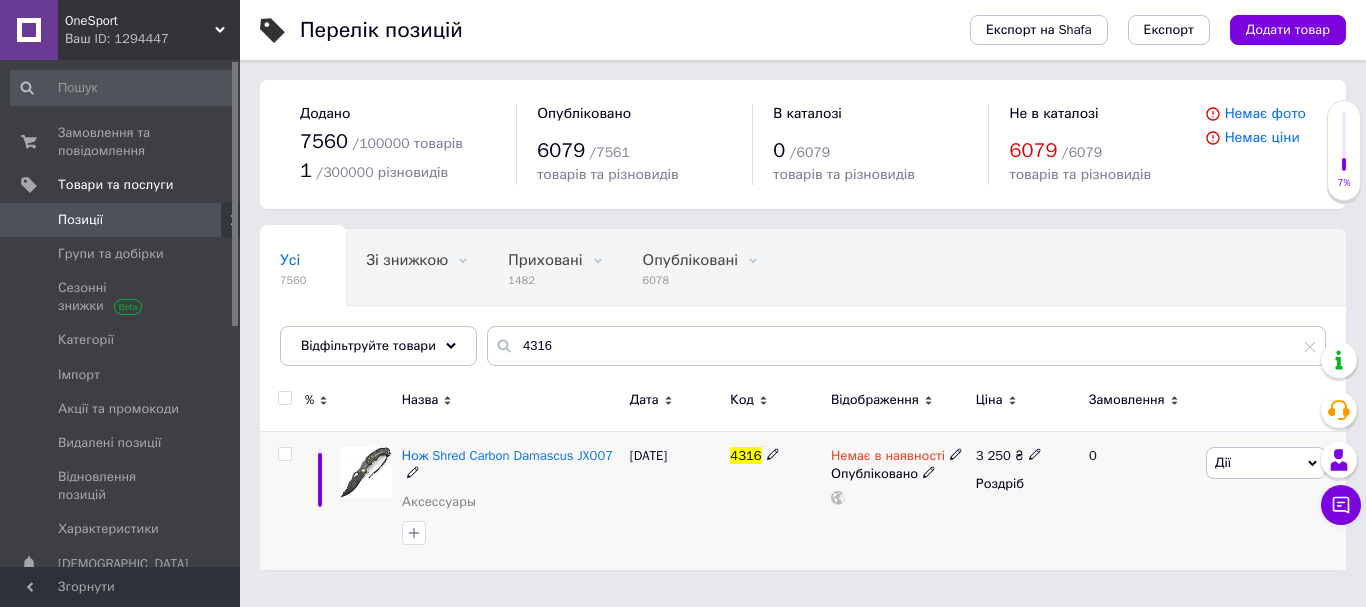 click on "[DATE]" at bounding box center [675, 500] 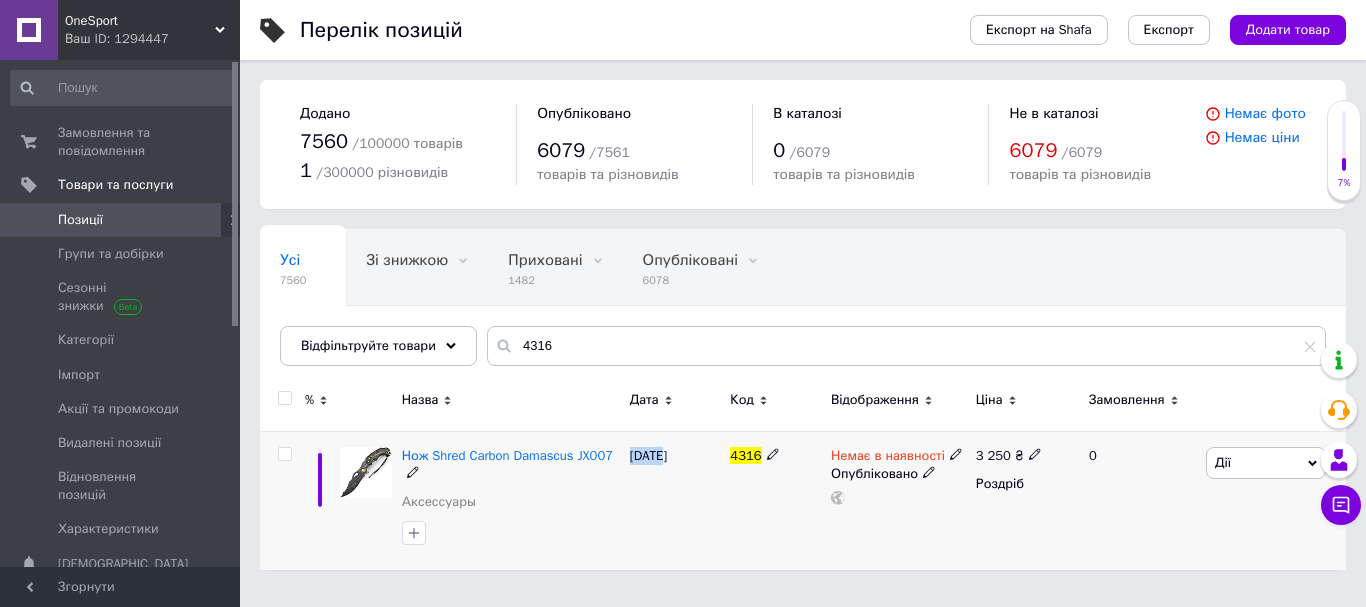 drag, startPoint x: 658, startPoint y: 454, endPoint x: 632, endPoint y: 455, distance: 26.019224 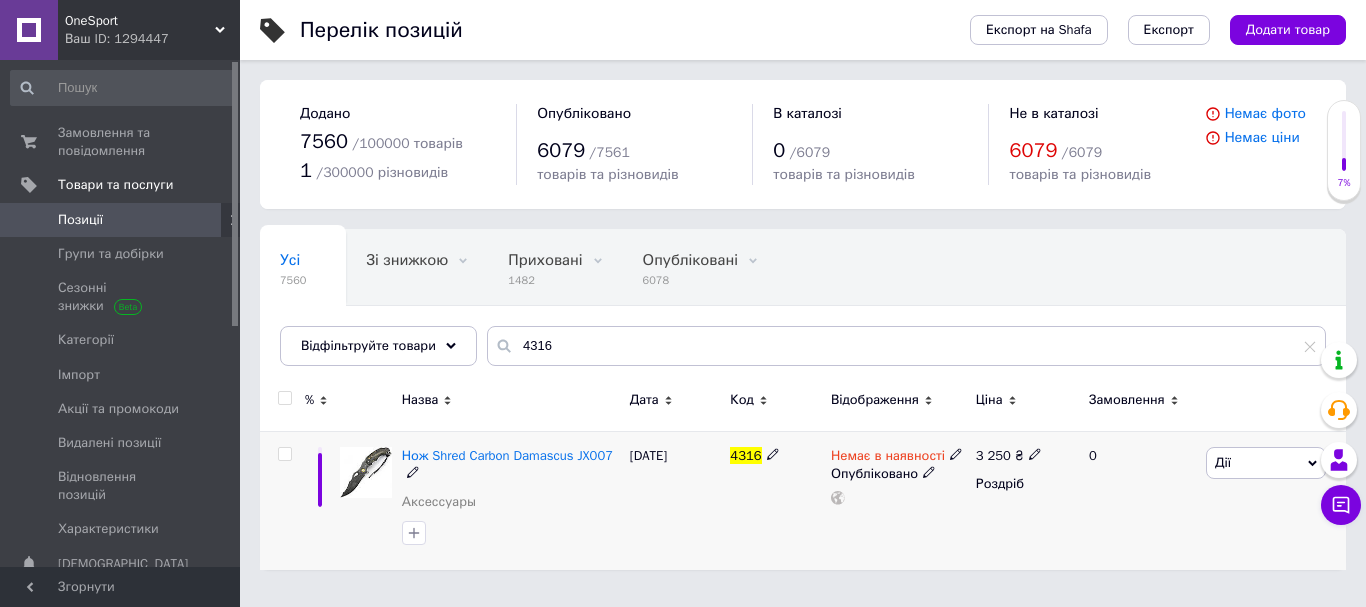 click on "[DATE]" at bounding box center [675, 500] 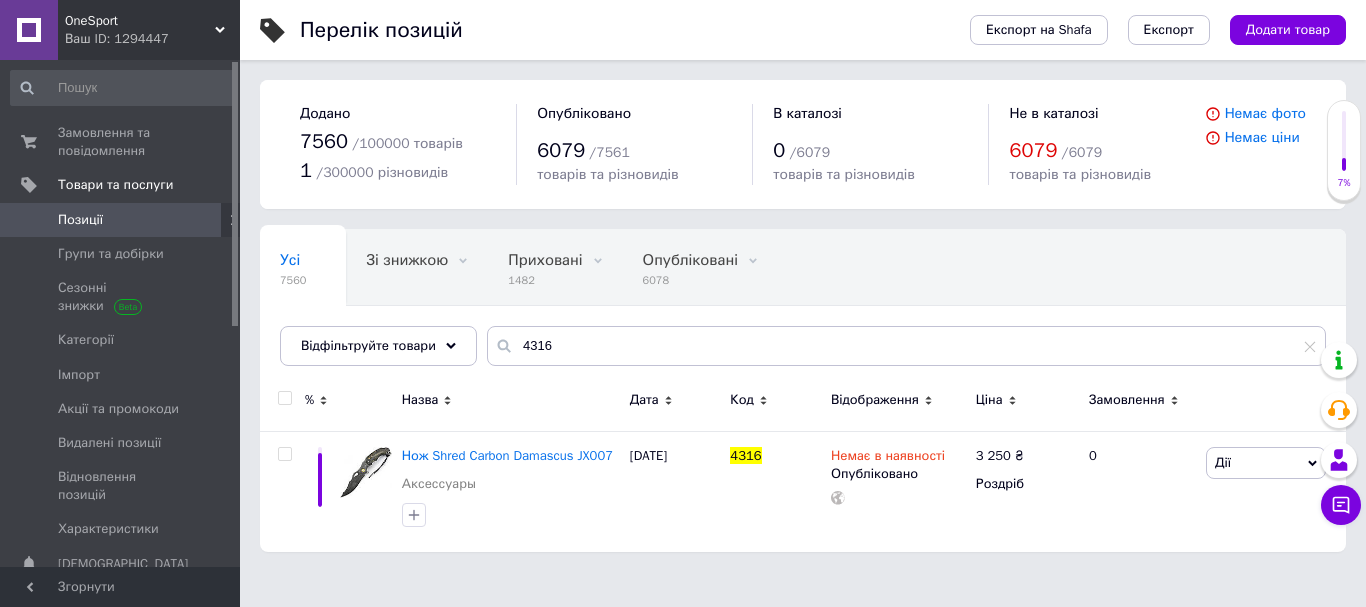 click on "Усі 7560 Зі знижкою 0 Видалити Редагувати Приховані 1482 Видалити Редагувати Опубліковані 6078 Видалити Редагувати Вітрина 19 Видалити Редагувати Ok Відфільтровано...  Зберегти" at bounding box center (803, 307) 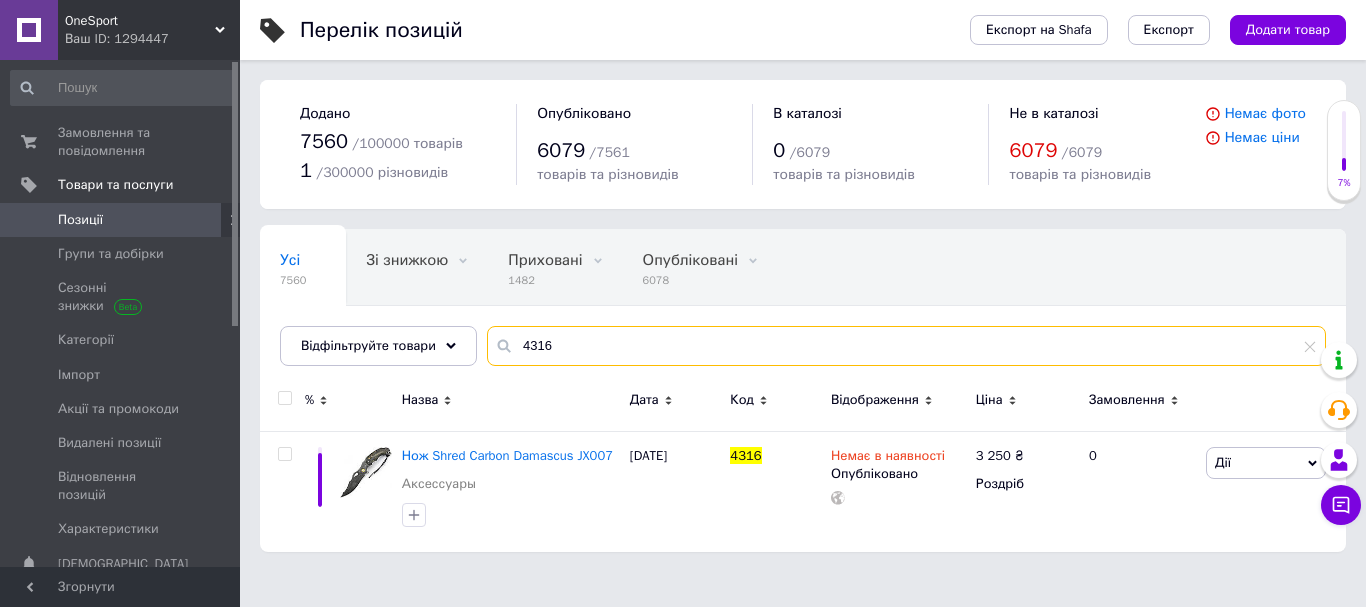 click on "4316" at bounding box center (906, 346) 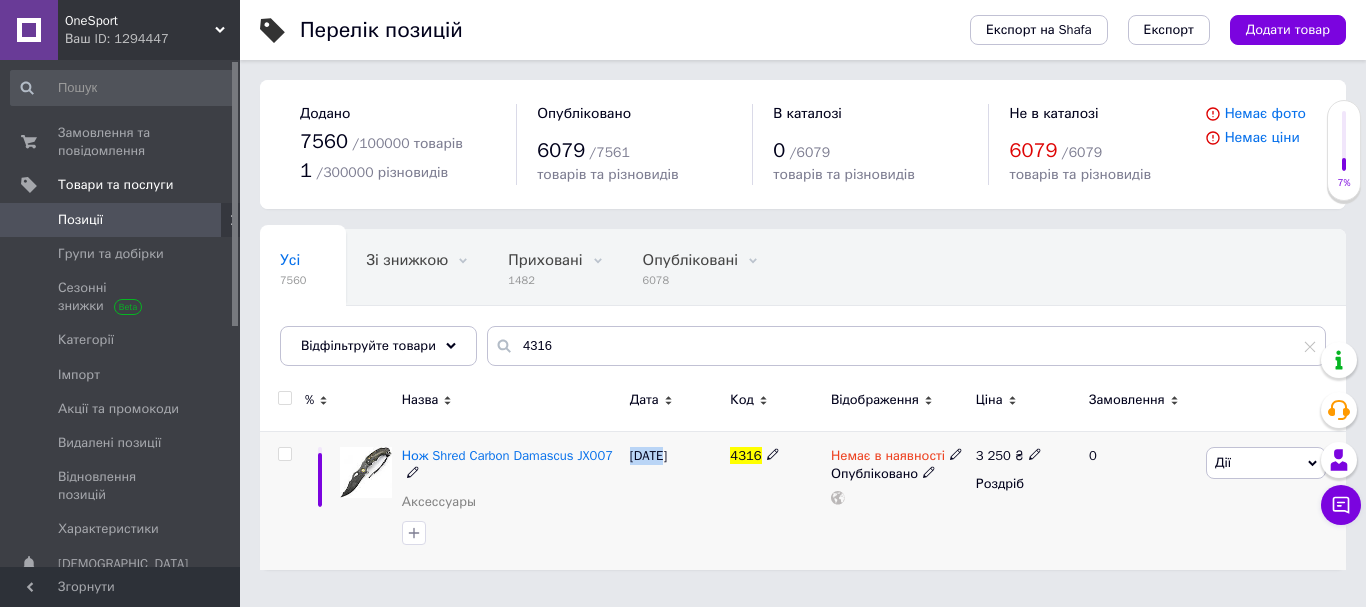 drag, startPoint x: 658, startPoint y: 454, endPoint x: 633, endPoint y: 455, distance: 25.019993 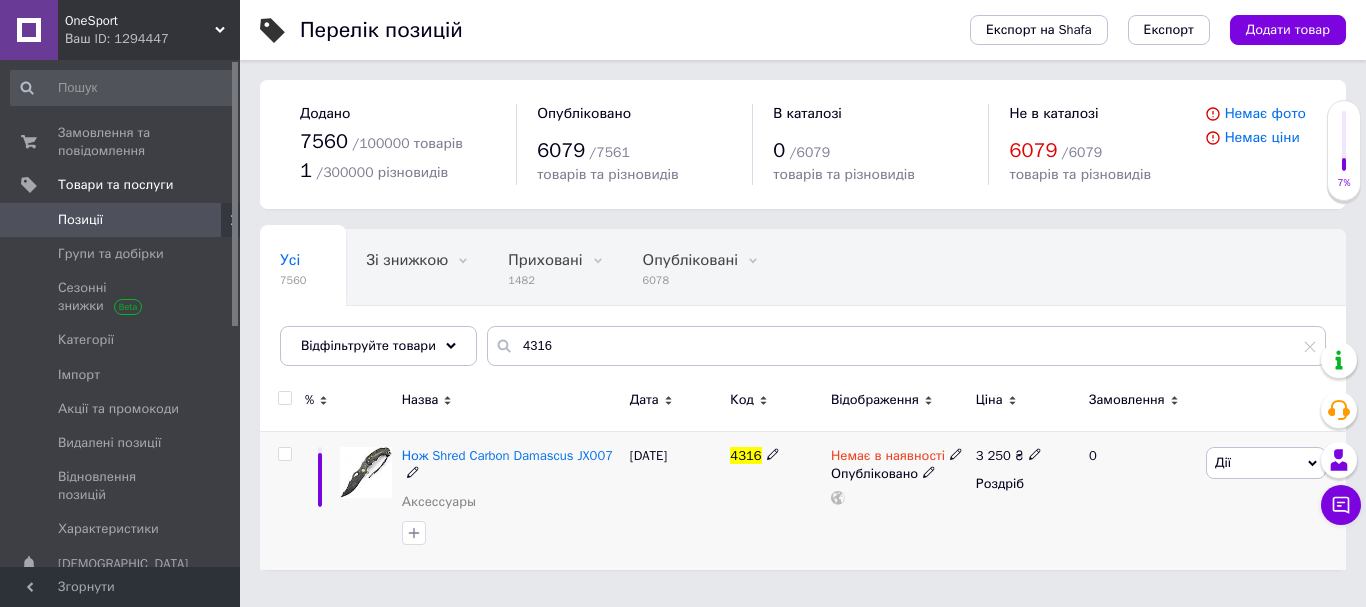 drag, startPoint x: 692, startPoint y: 453, endPoint x: 666, endPoint y: 454, distance: 26.019224 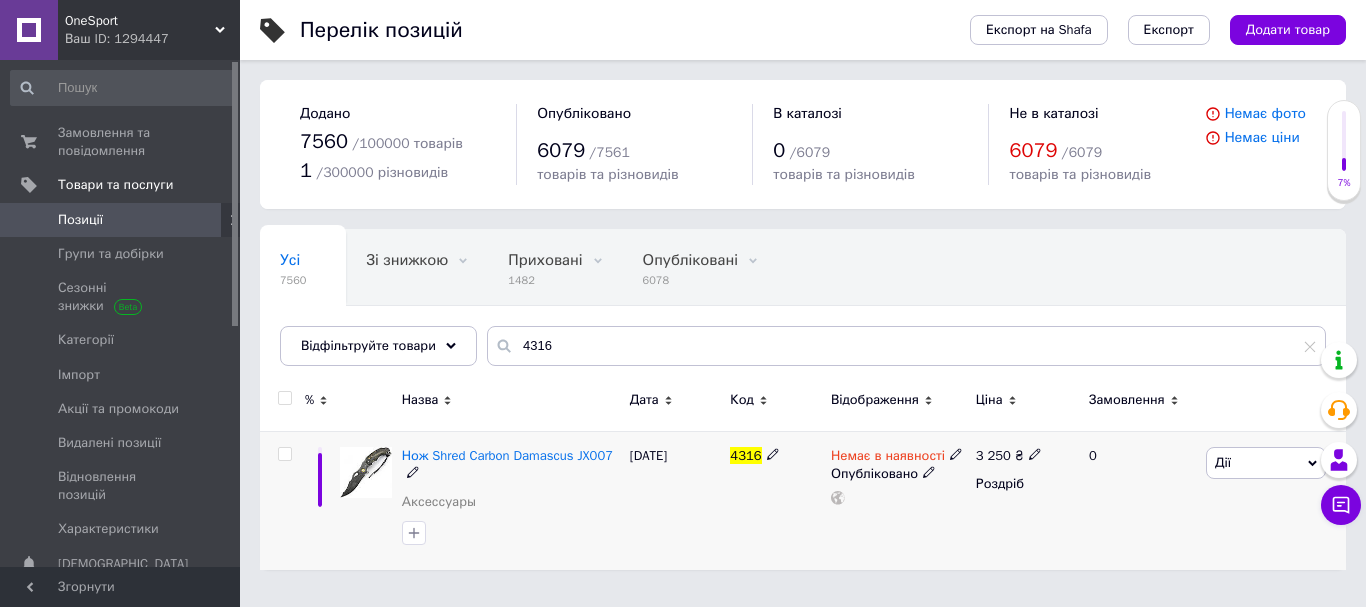 click on "[DATE]" at bounding box center [675, 500] 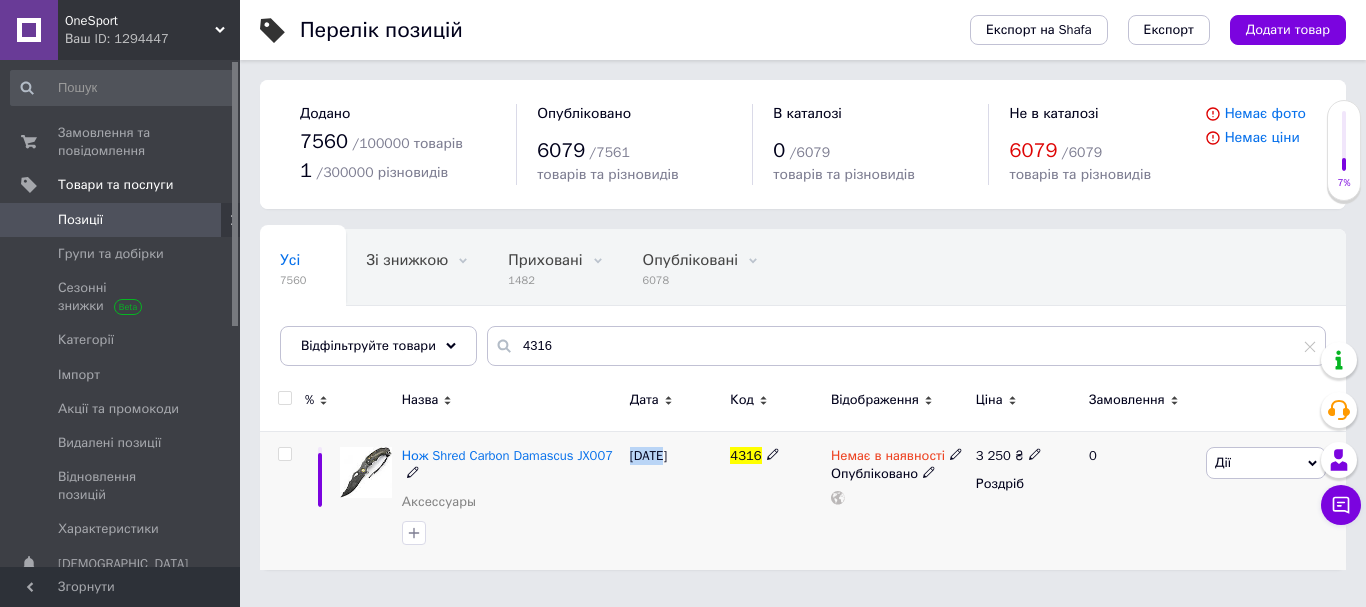 drag, startPoint x: 660, startPoint y: 454, endPoint x: 633, endPoint y: 459, distance: 27.45906 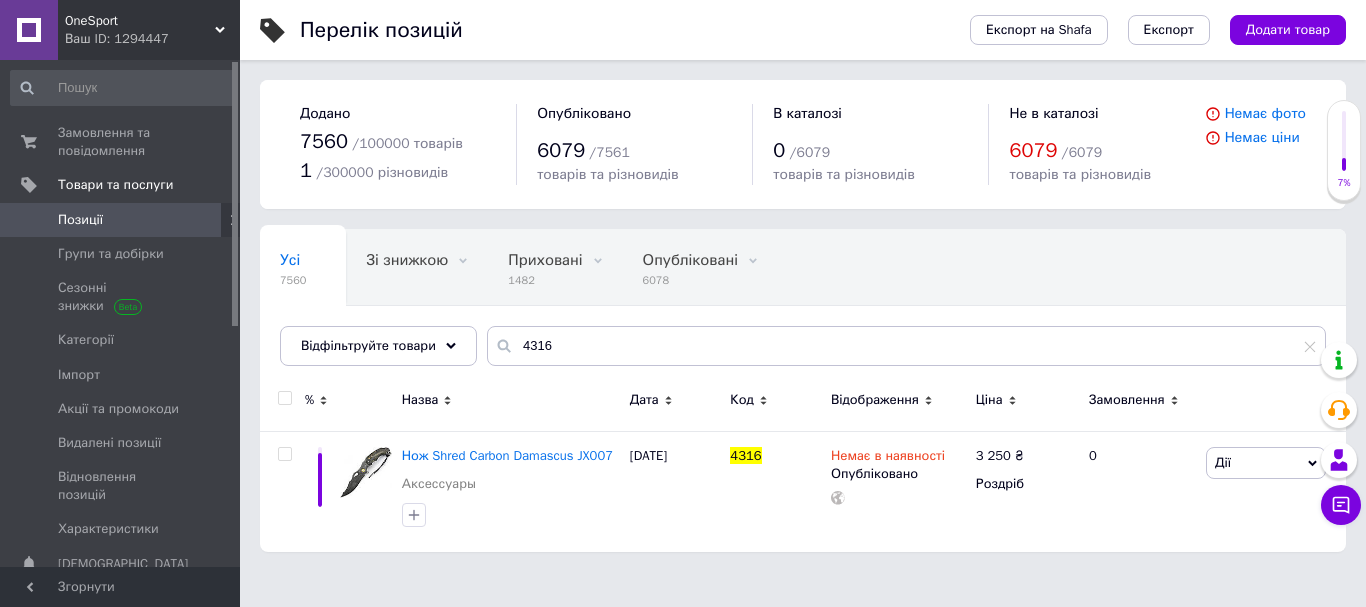 click on "OneSport Ваш ID: 1294447 Сайт OneSport Кабінет покупця Перевірити стан системи Сторінка на порталі Yose интернет-магазин спортивных товаров Дискаунтер "Zoolife" Довідка Вийти Замовлення та повідомлення 0 0 Товари та послуги Позиції Групи та добірки Сезонні знижки Категорії Імпорт Акції та промокоди Видалені позиції Відновлення позицій Характеристики Сповіщення 0 0 Показники роботи компанії Панель управління Відгуки Покупці Каталог ProSale Аналітика Інструменти веб-майстра та SEO Управління сайтом Гаманець компанії Prom топ" at bounding box center (683, 286) 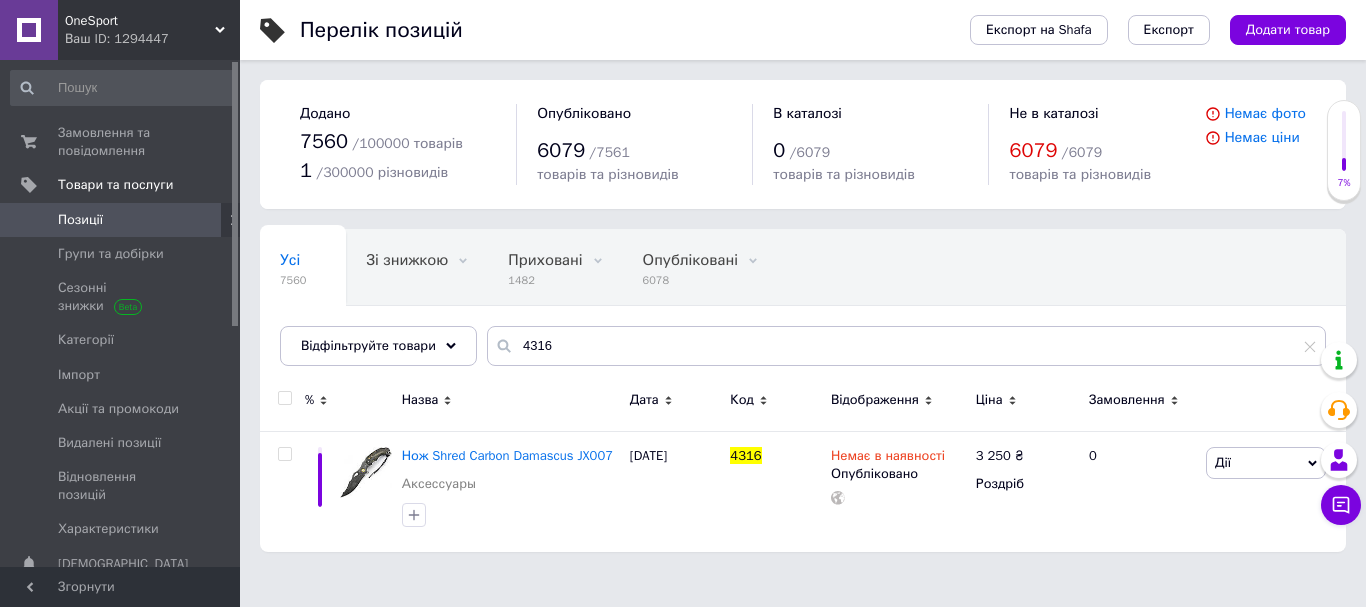 click on "Немає фото Немає ціни" at bounding box center [1255, 144] 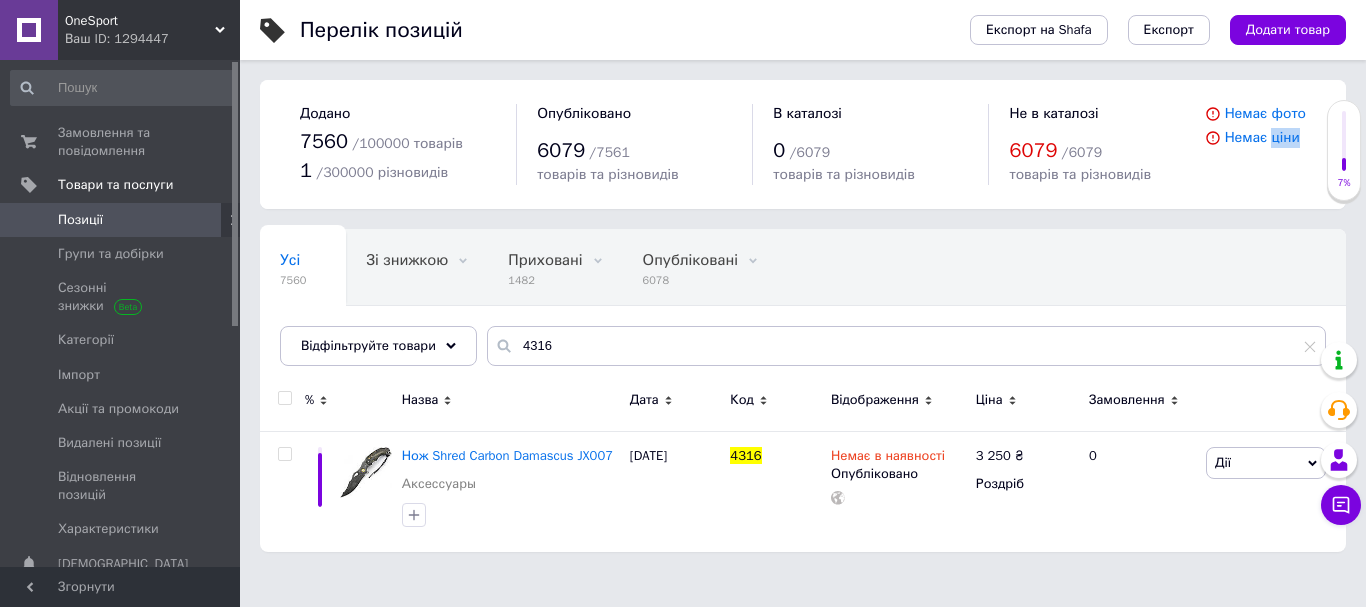 click on "Немає фото Немає ціни" at bounding box center [1255, 144] 